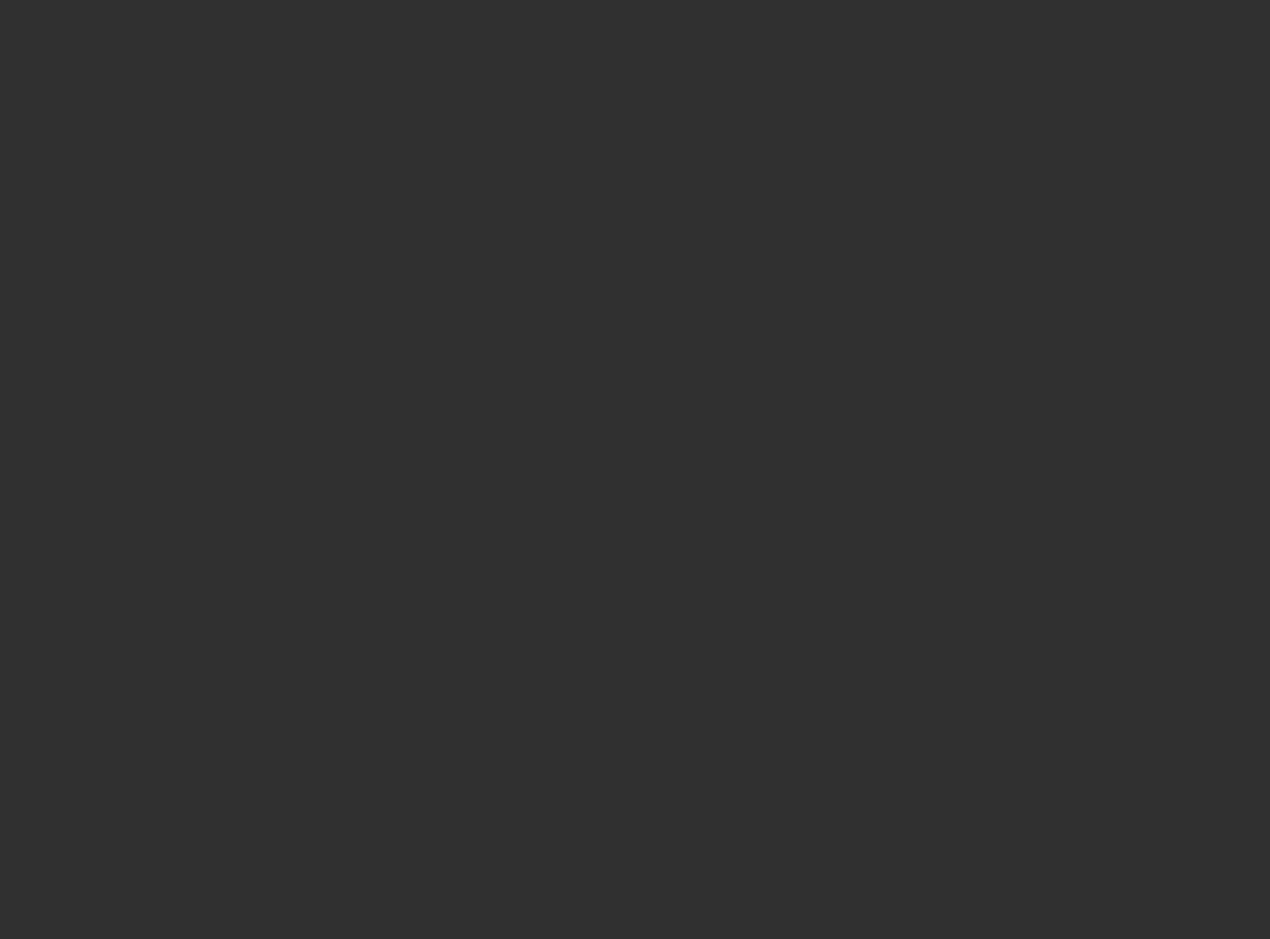 scroll, scrollTop: 0, scrollLeft: 0, axis: both 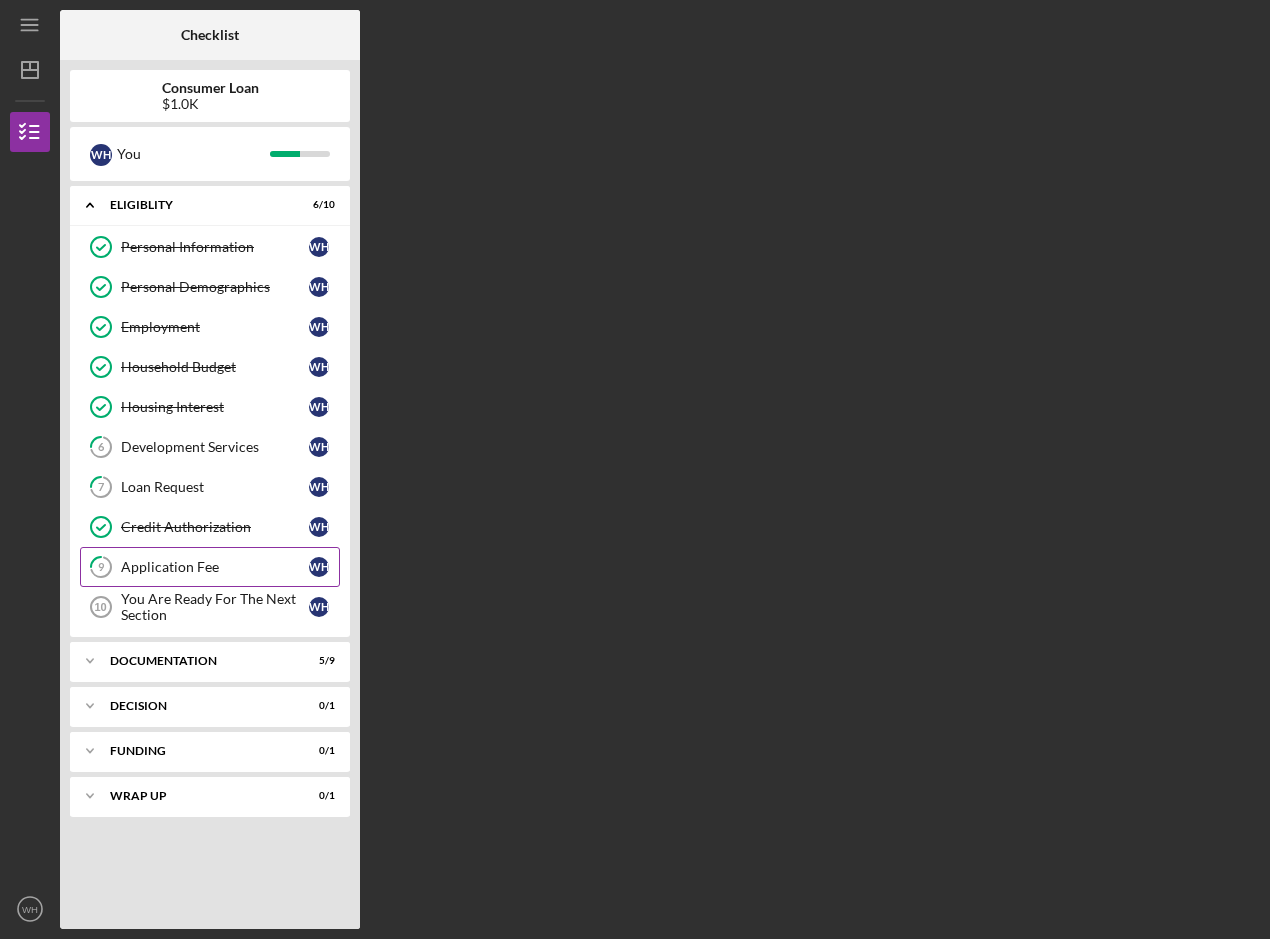 click on "Application Fee" at bounding box center [215, 567] 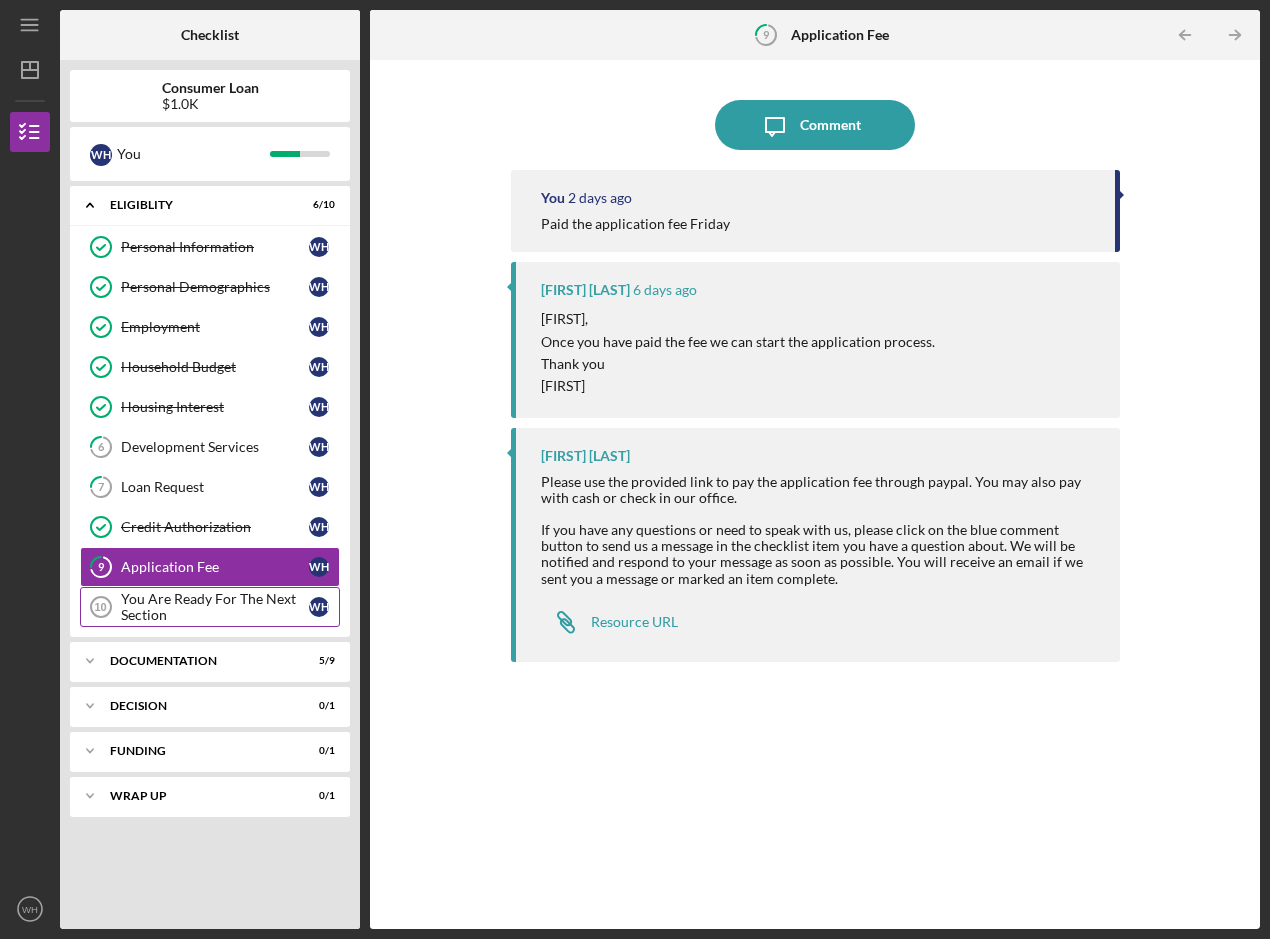 click on "You Are Ready For The Next Section" at bounding box center [215, 607] 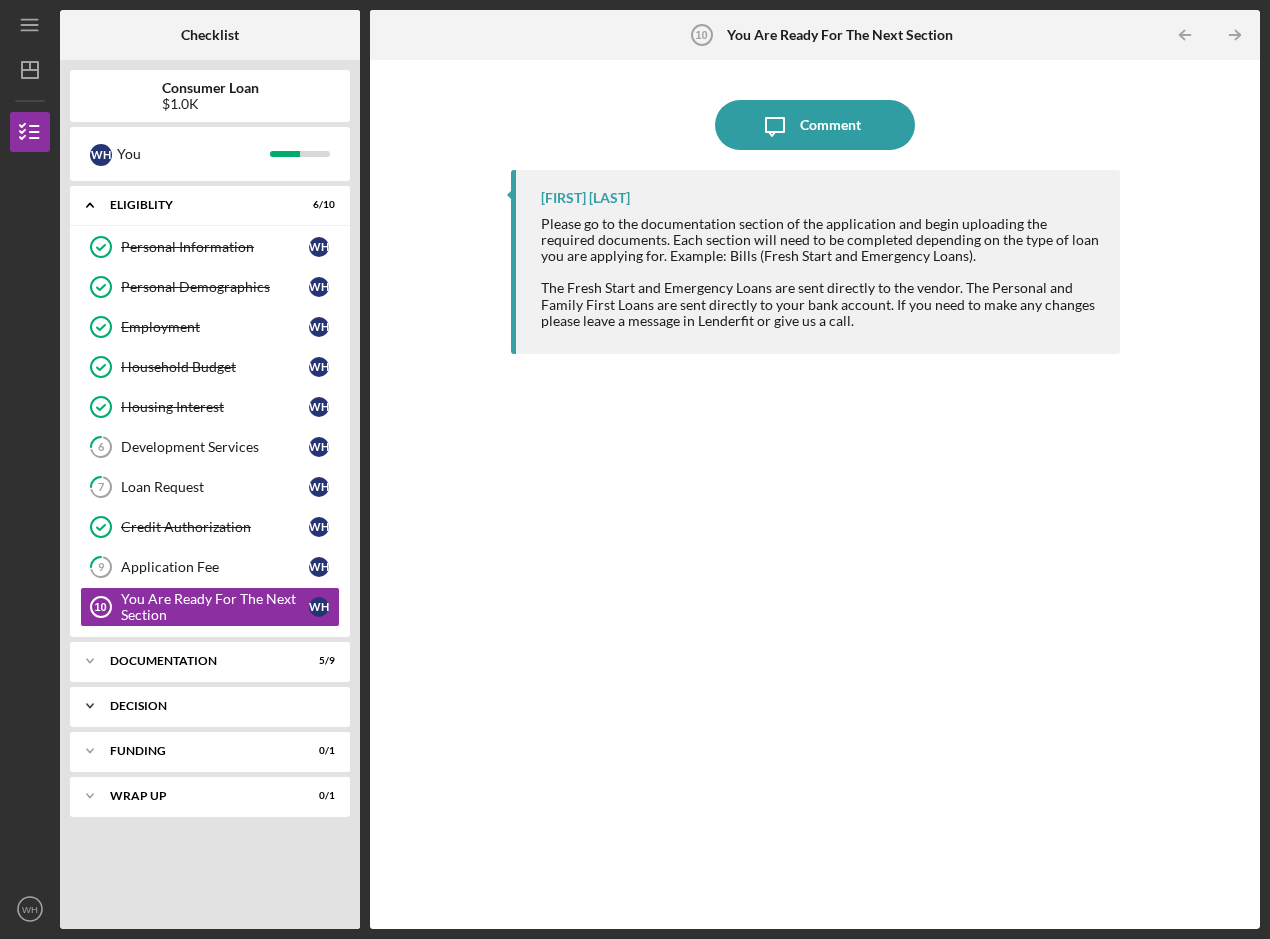 click on "Icon/Expander Decision 0 / 1" at bounding box center [210, 706] 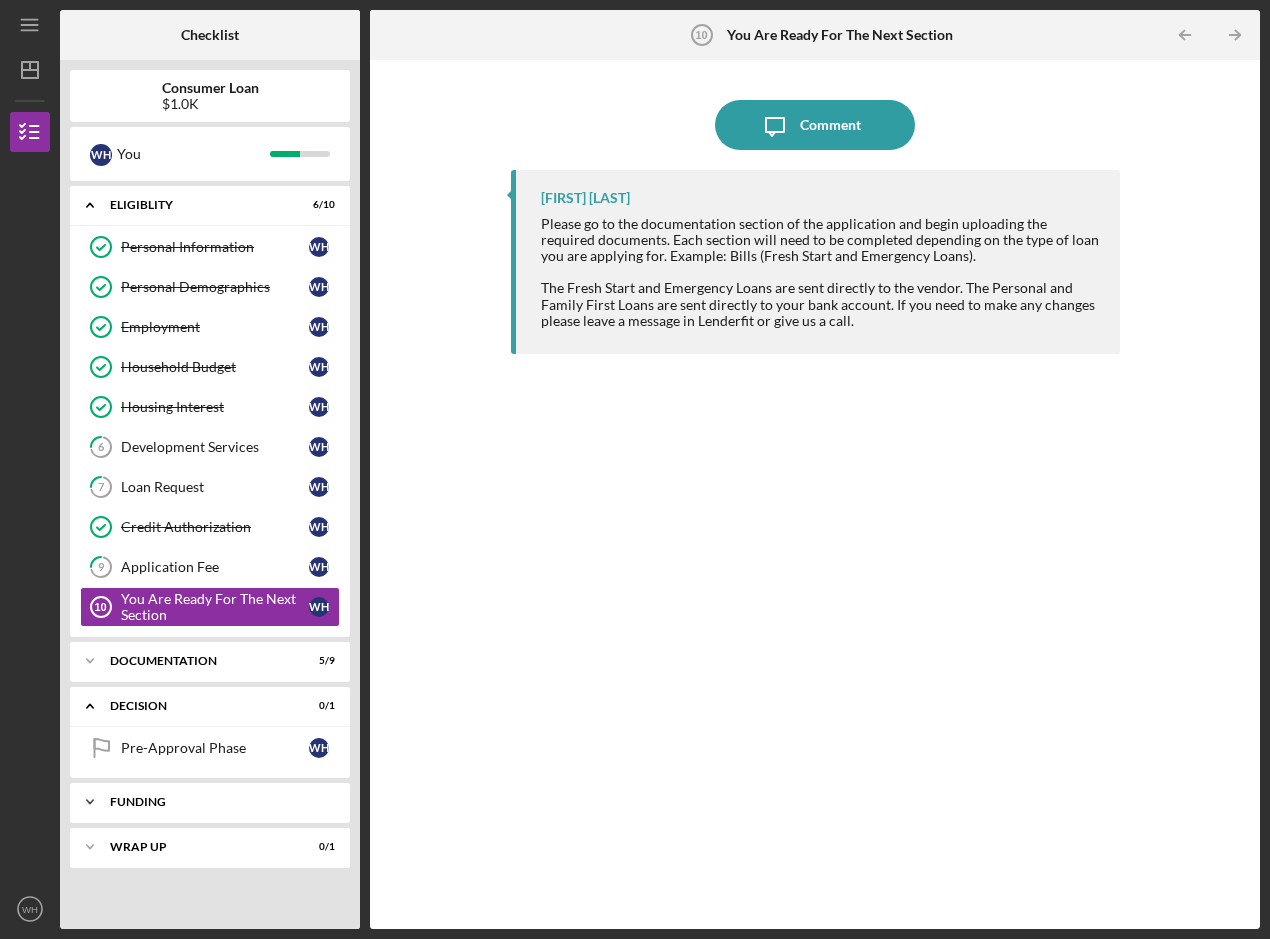 click on "Icon/Expander Funding 0 / 1" at bounding box center [210, 802] 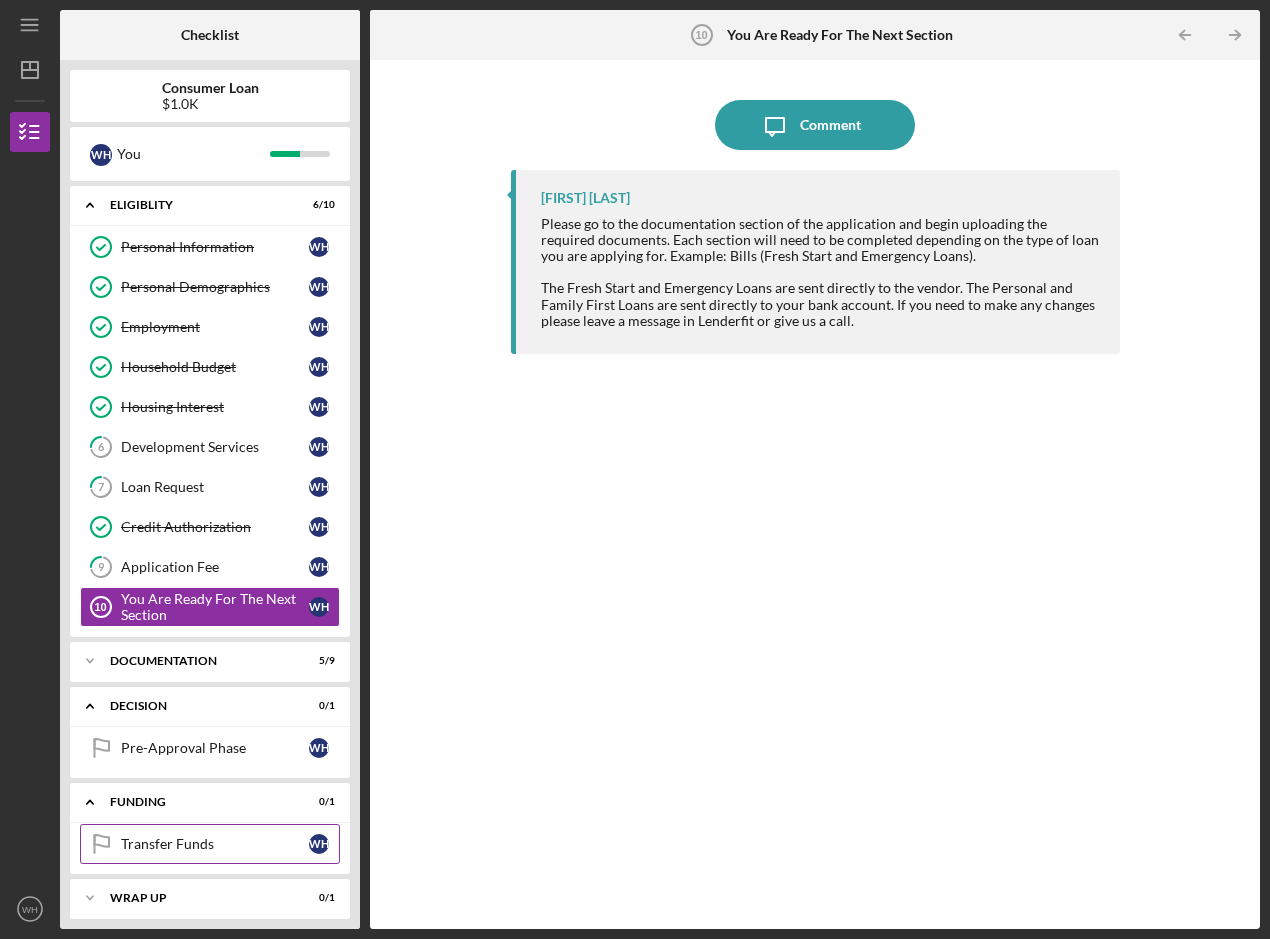click on "Transfer Funds" at bounding box center (215, 844) 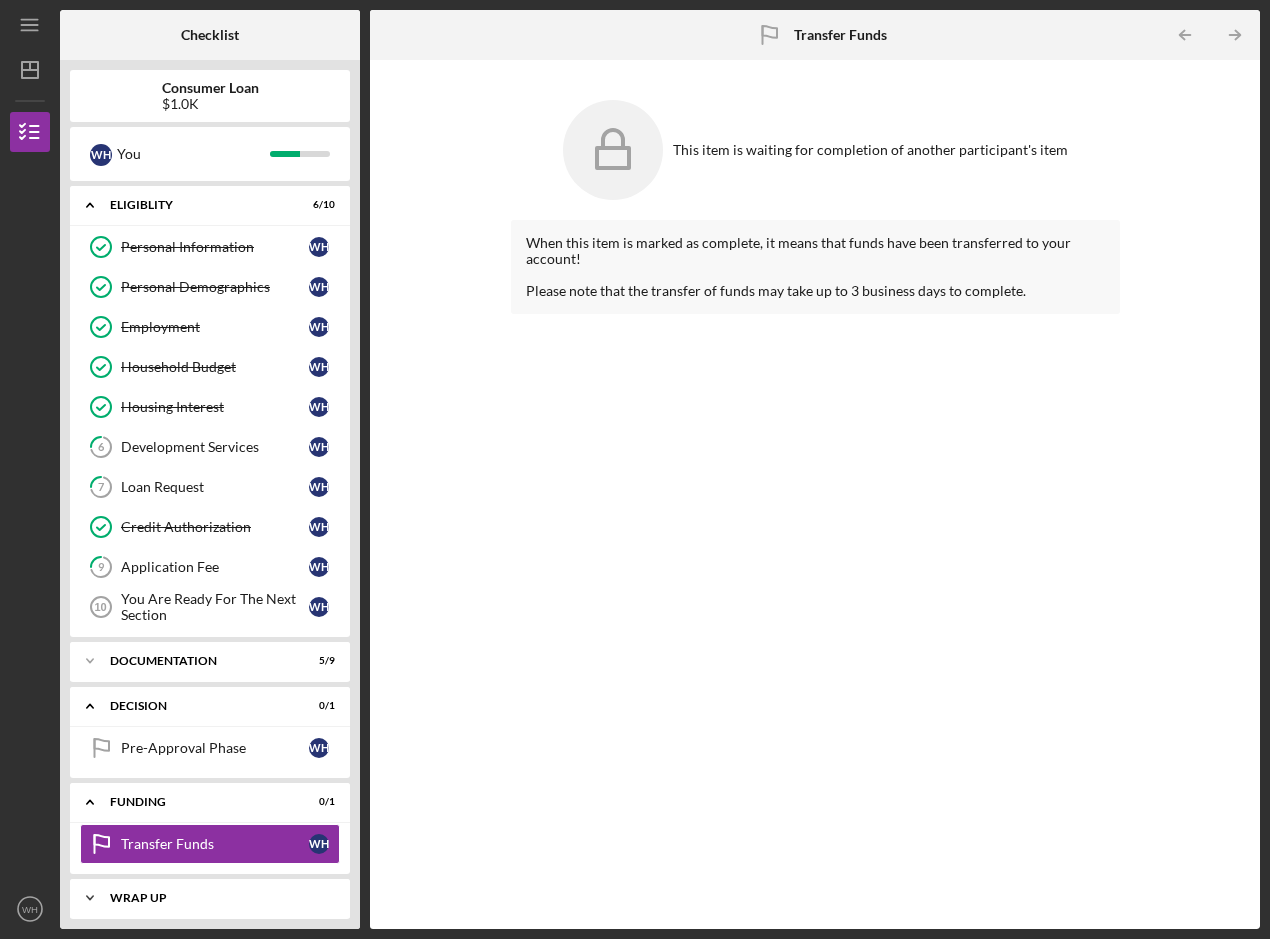 click on "Wrap up" at bounding box center (217, 898) 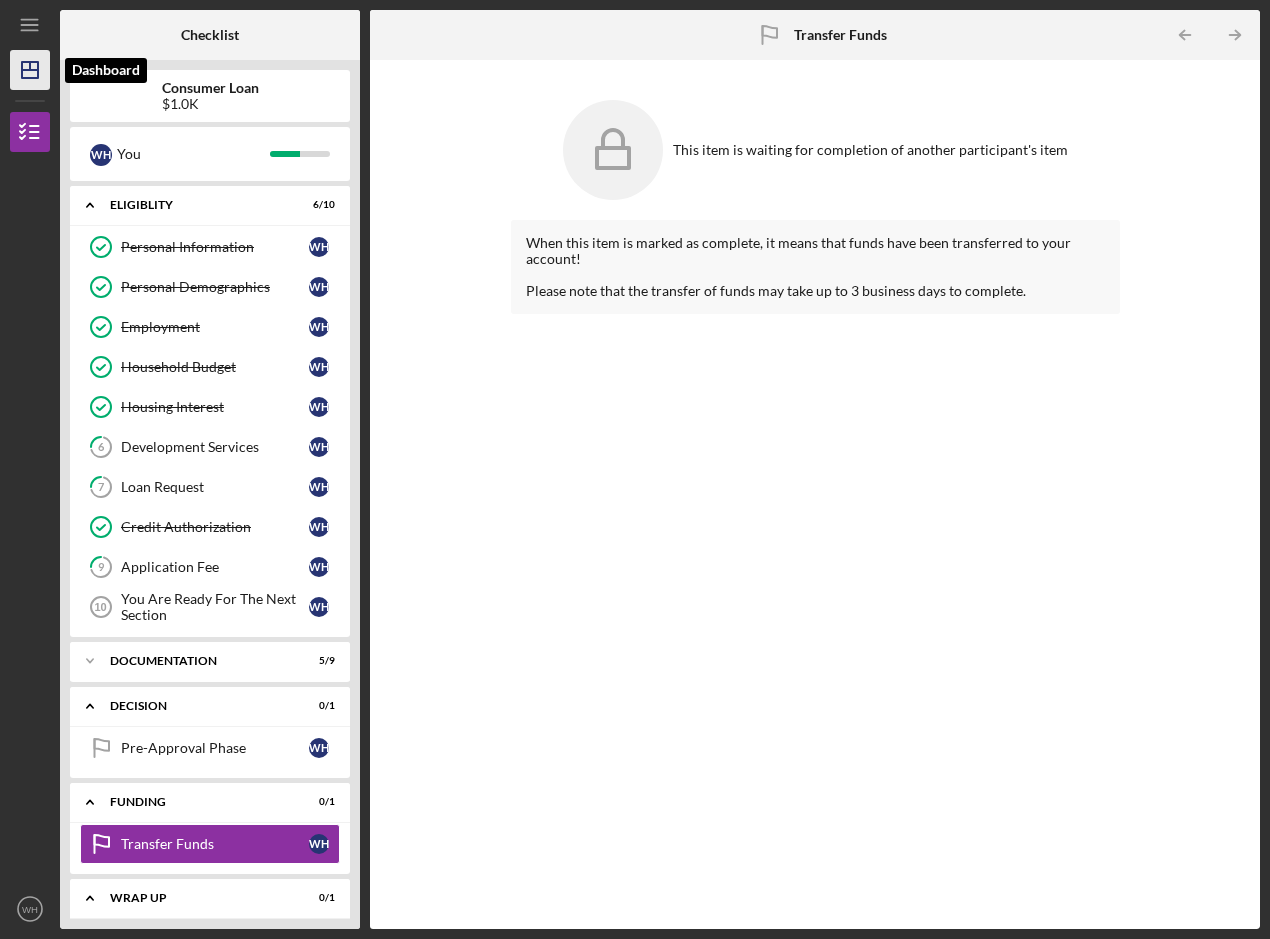 click 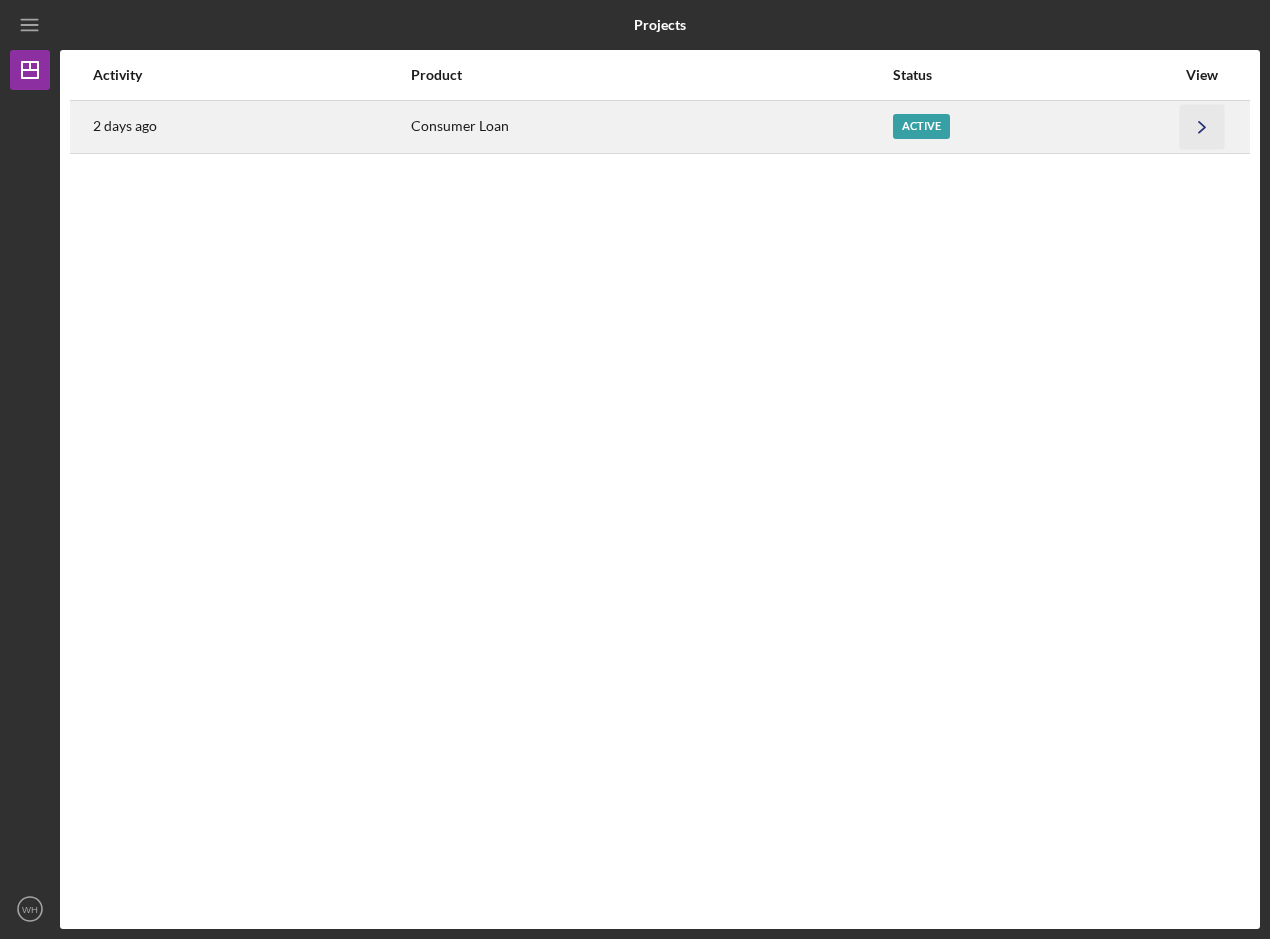 click on "Icon/Navigate" 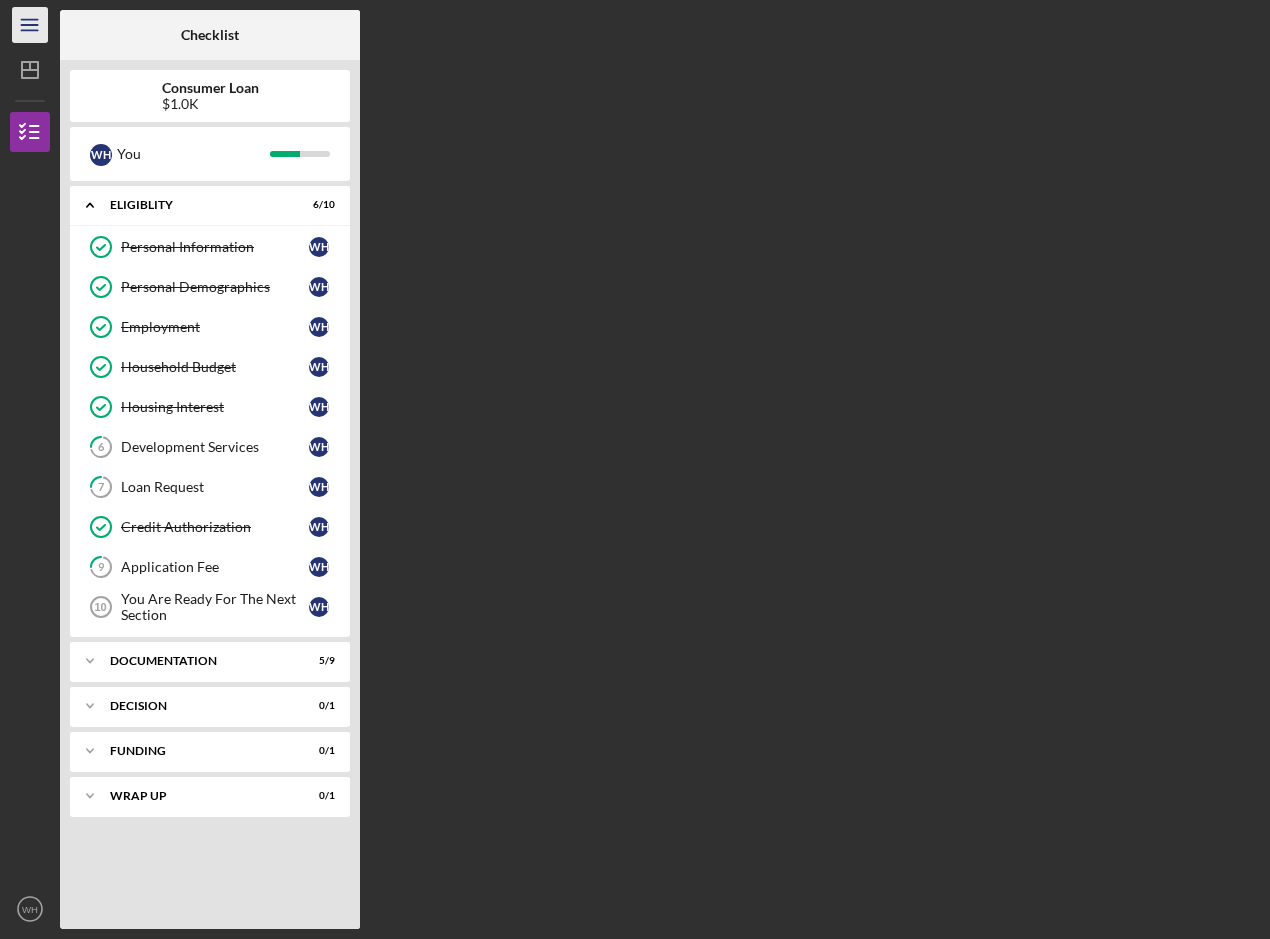 click on "Icon/Menu" 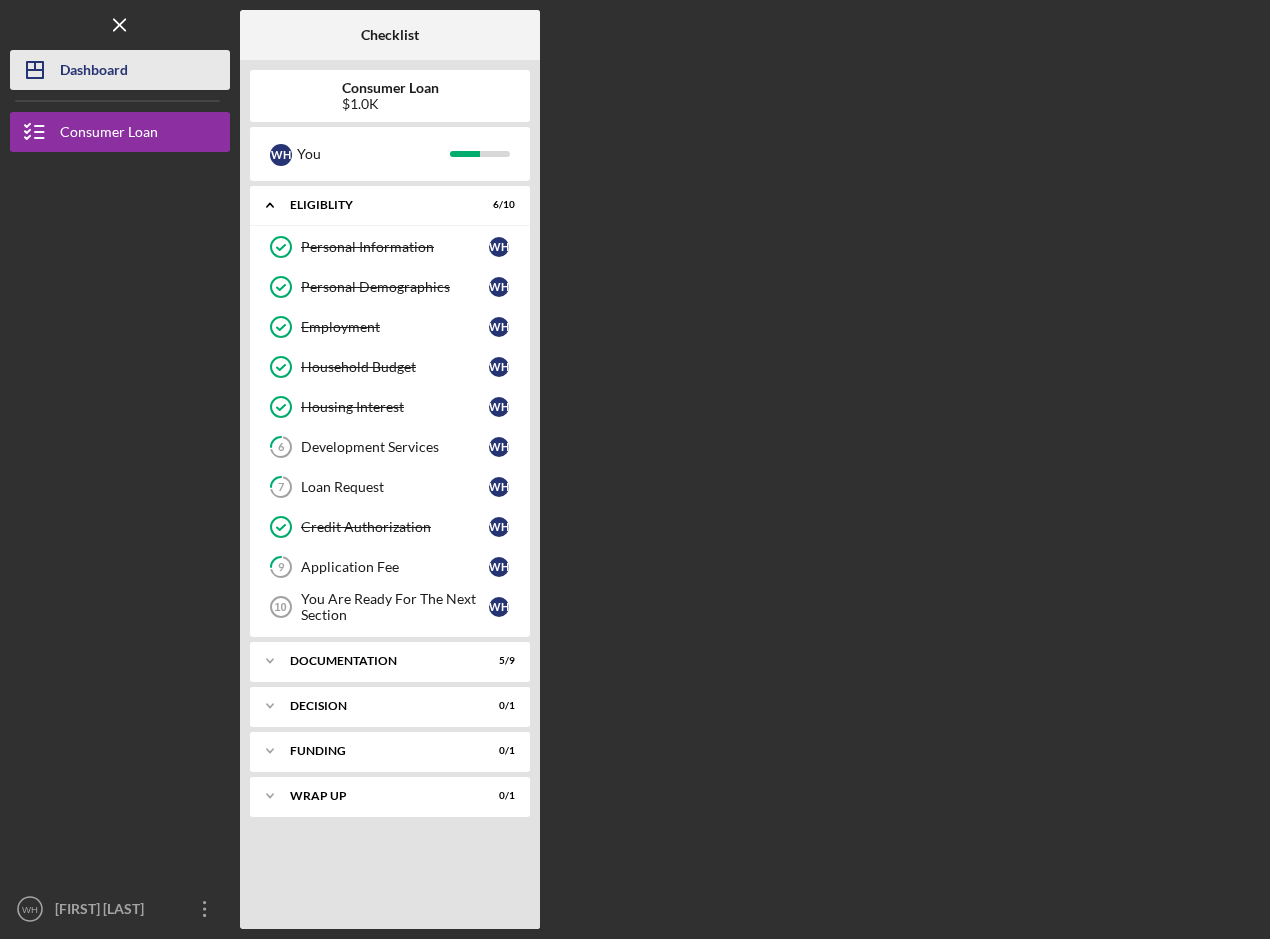 click on "Icon/Dashboard" 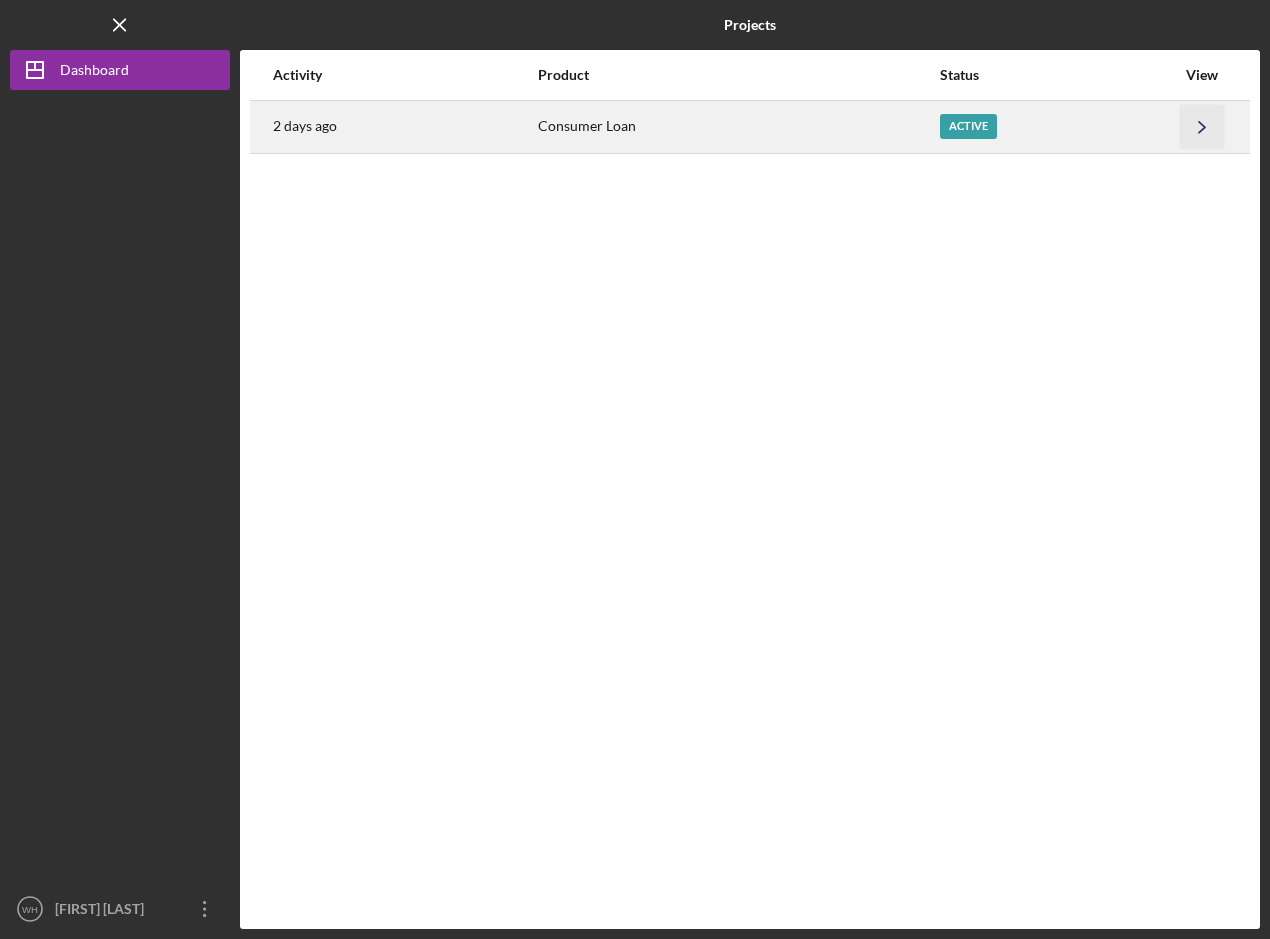 click on "Icon/Navigate" 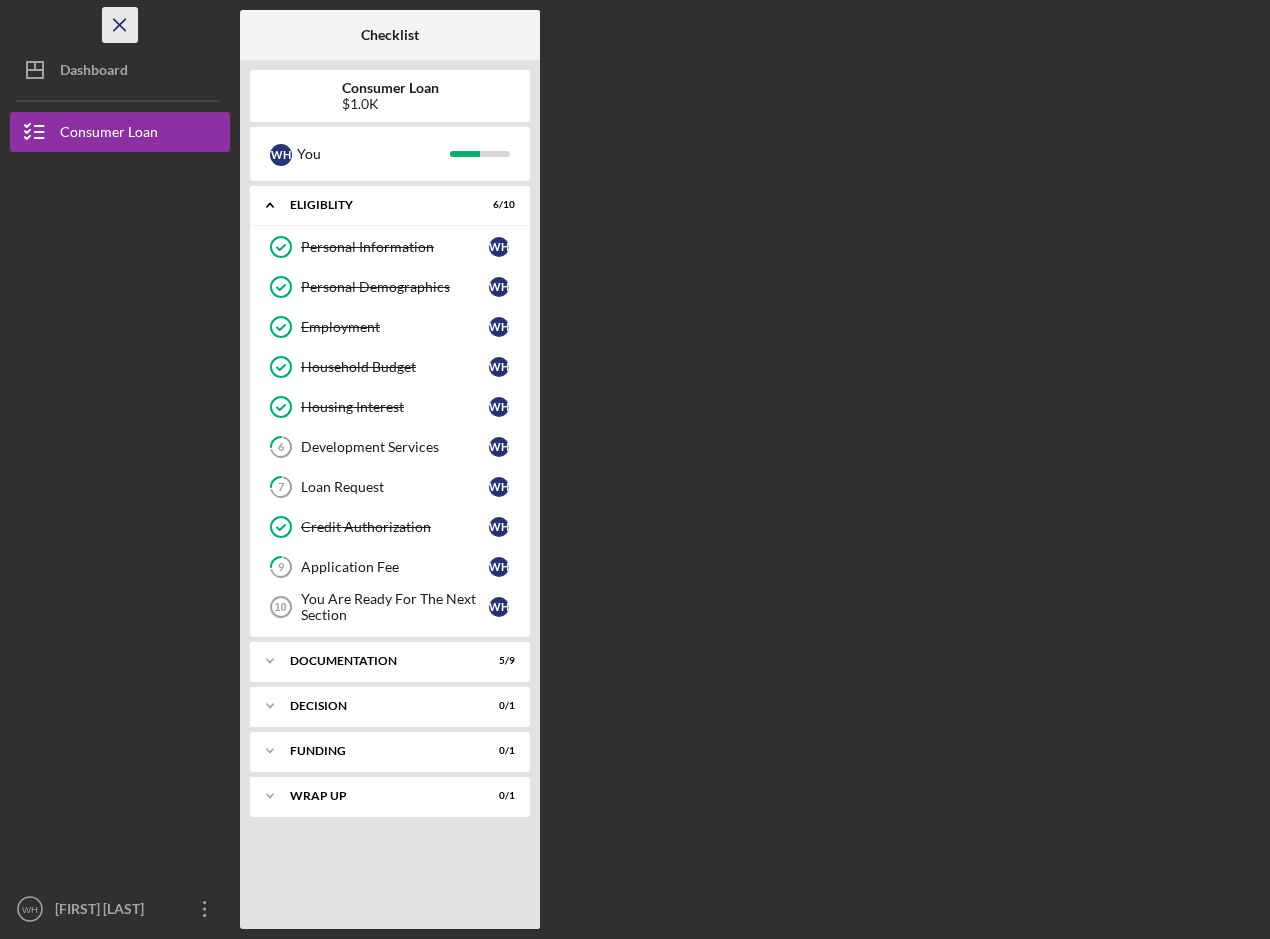 click on "Icon/Menu Close" 